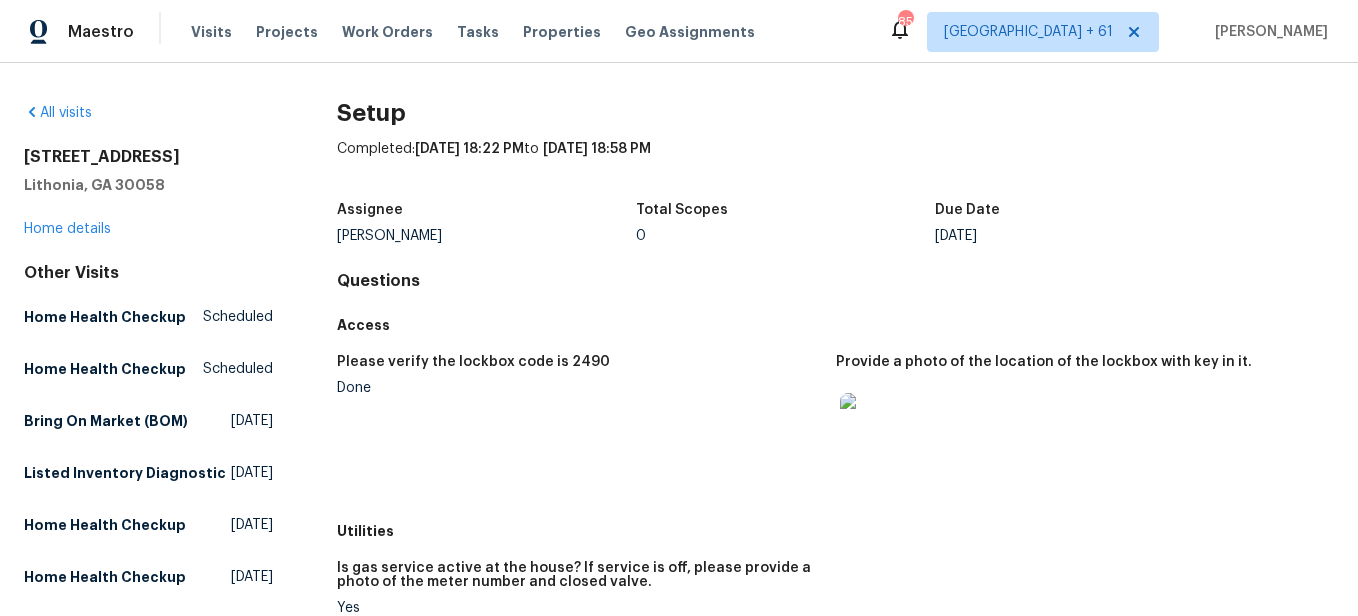 scroll, scrollTop: 0, scrollLeft: 0, axis: both 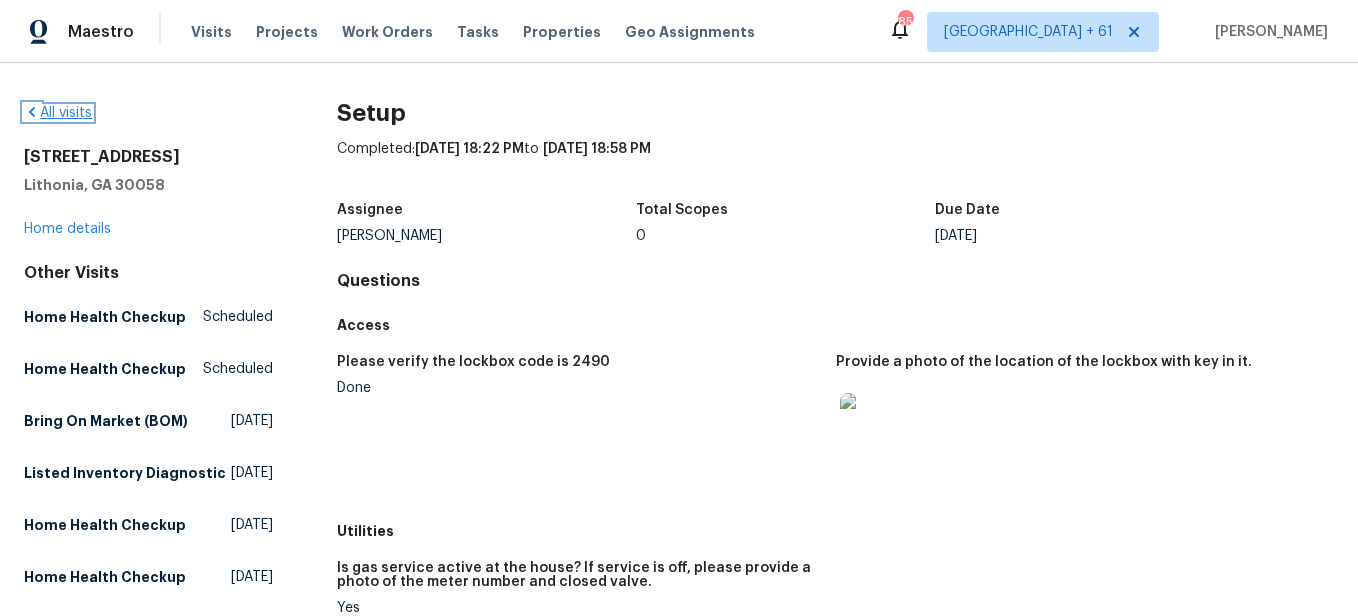click on "All visits" at bounding box center [58, 113] 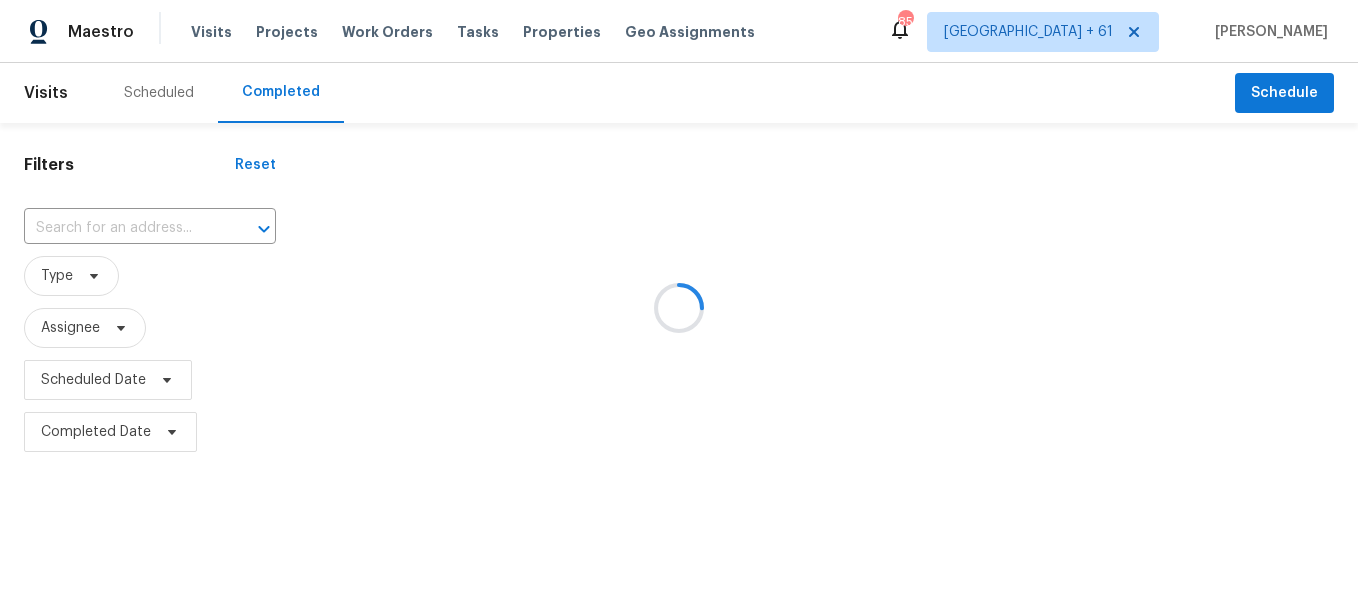 click at bounding box center (679, 308) 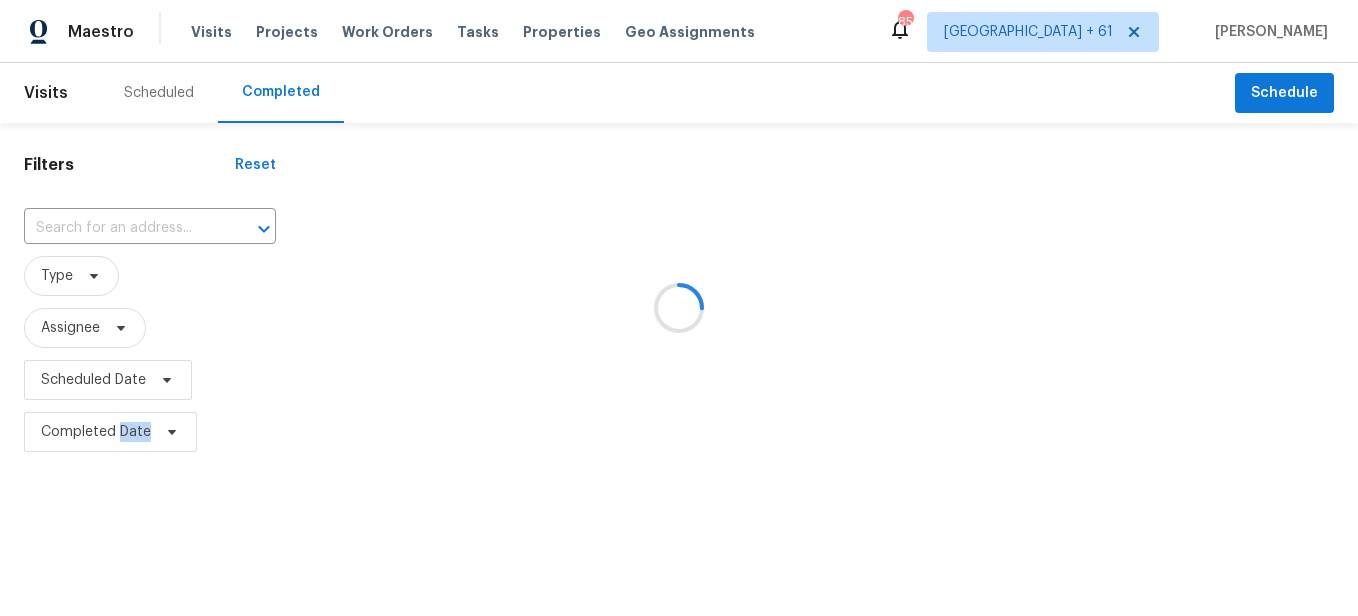 click at bounding box center [679, 308] 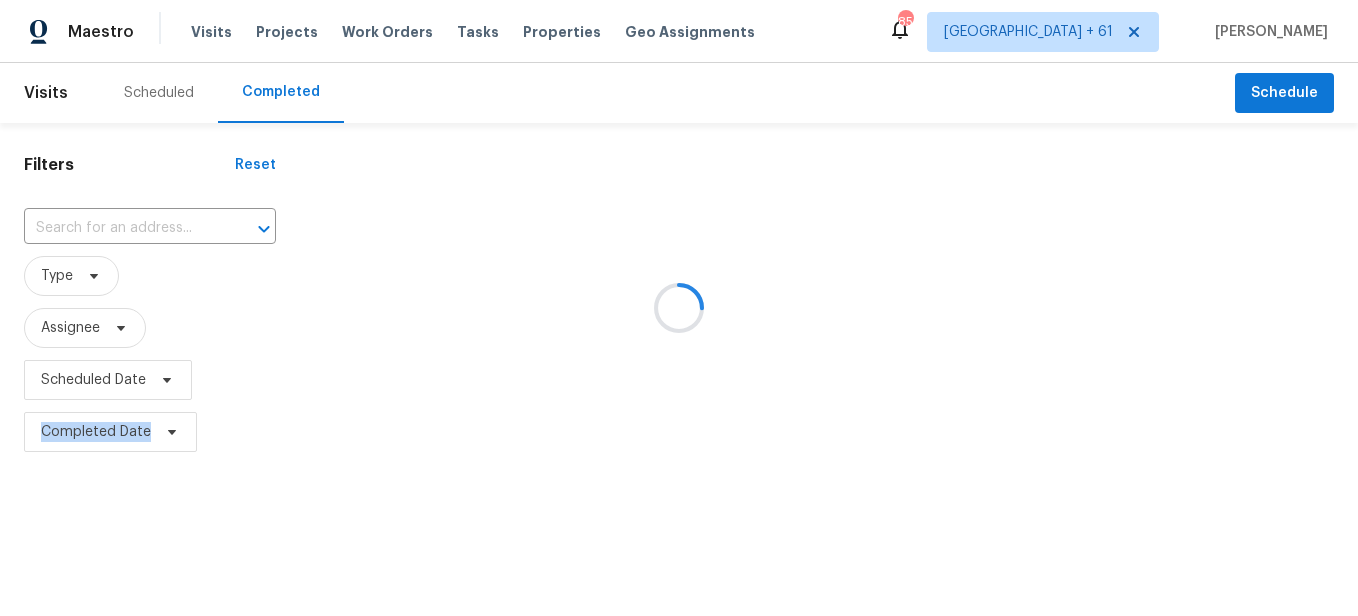 click at bounding box center [679, 308] 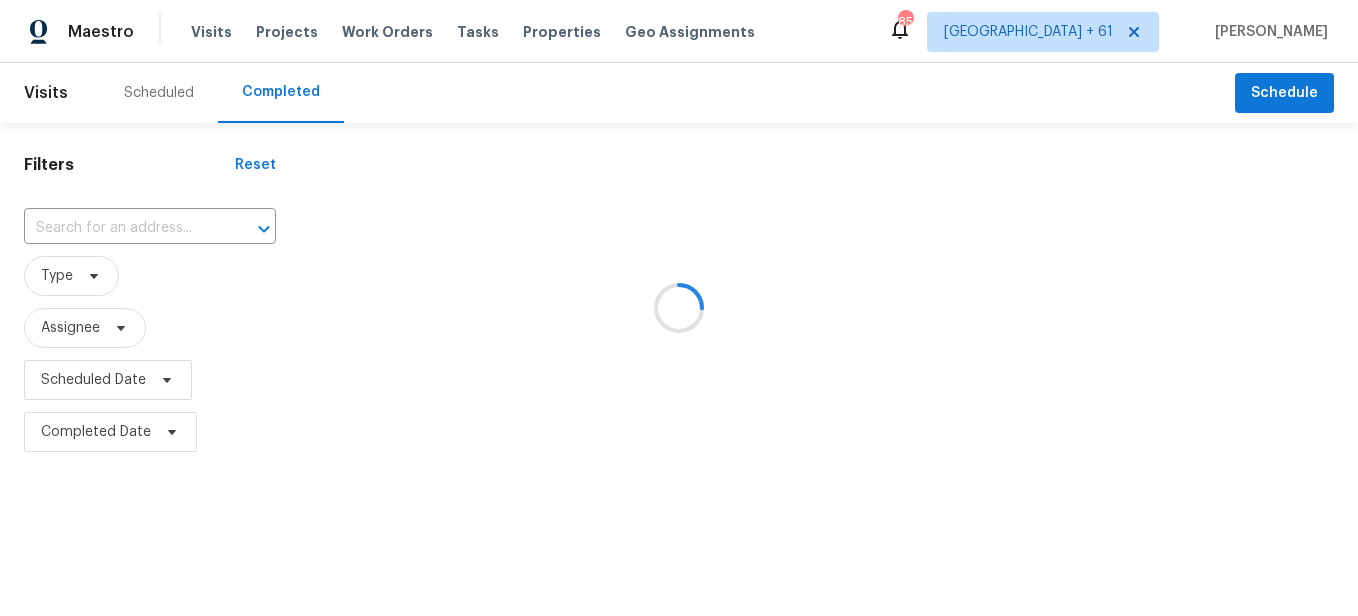 click at bounding box center [679, 308] 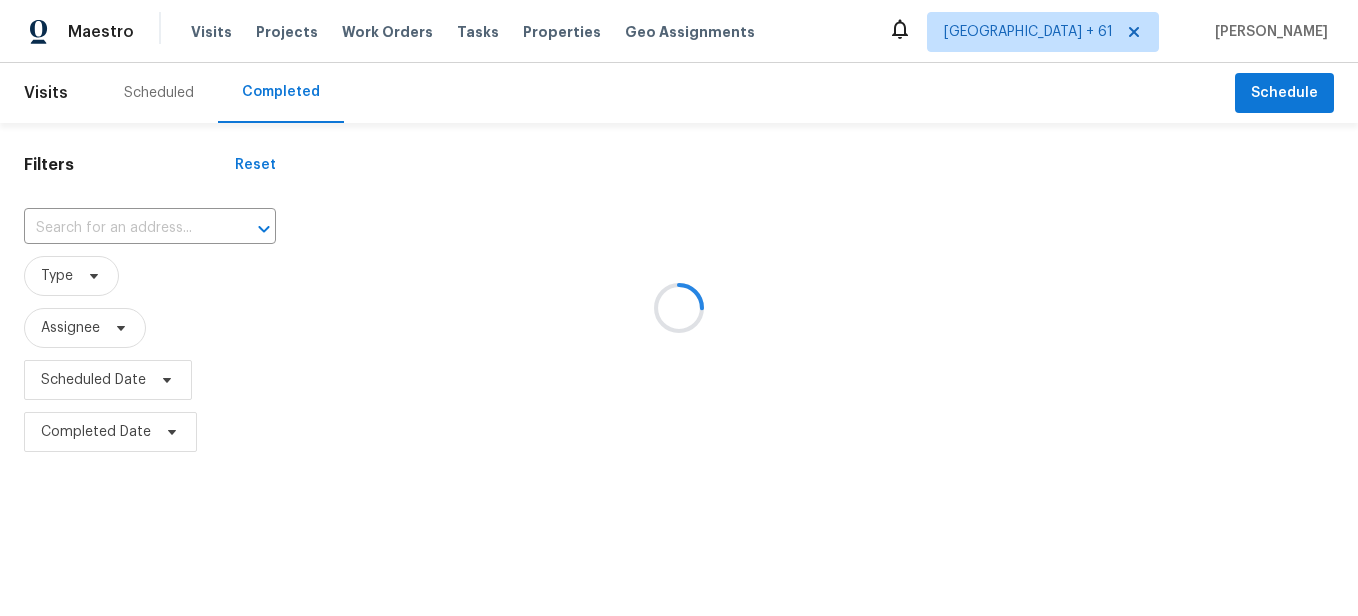 scroll, scrollTop: 0, scrollLeft: 0, axis: both 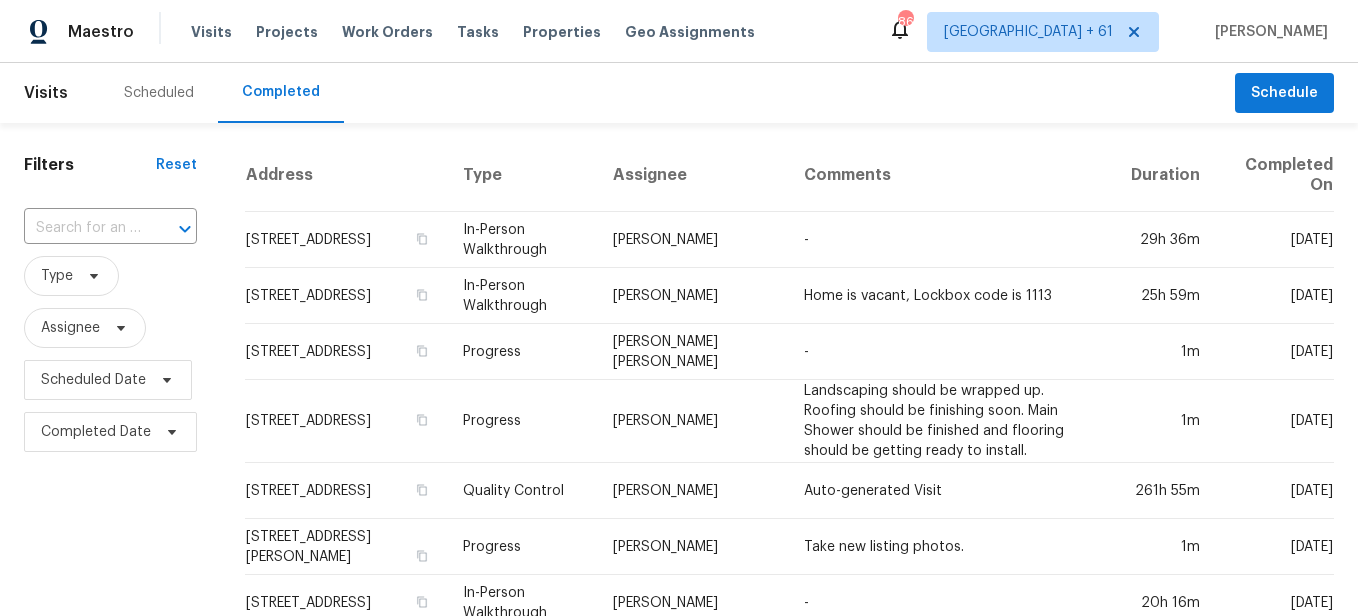 click on "​" at bounding box center (110, 228) 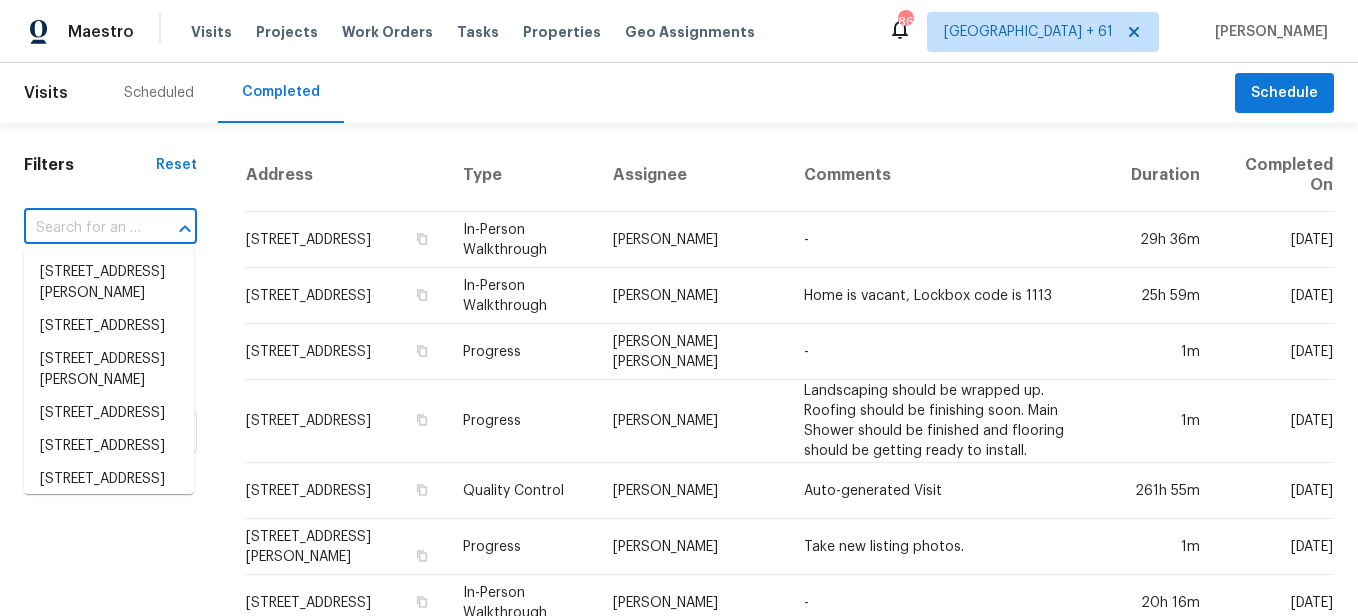 paste on "538 80th Ave N, Saint Petersburg, FL 33702" 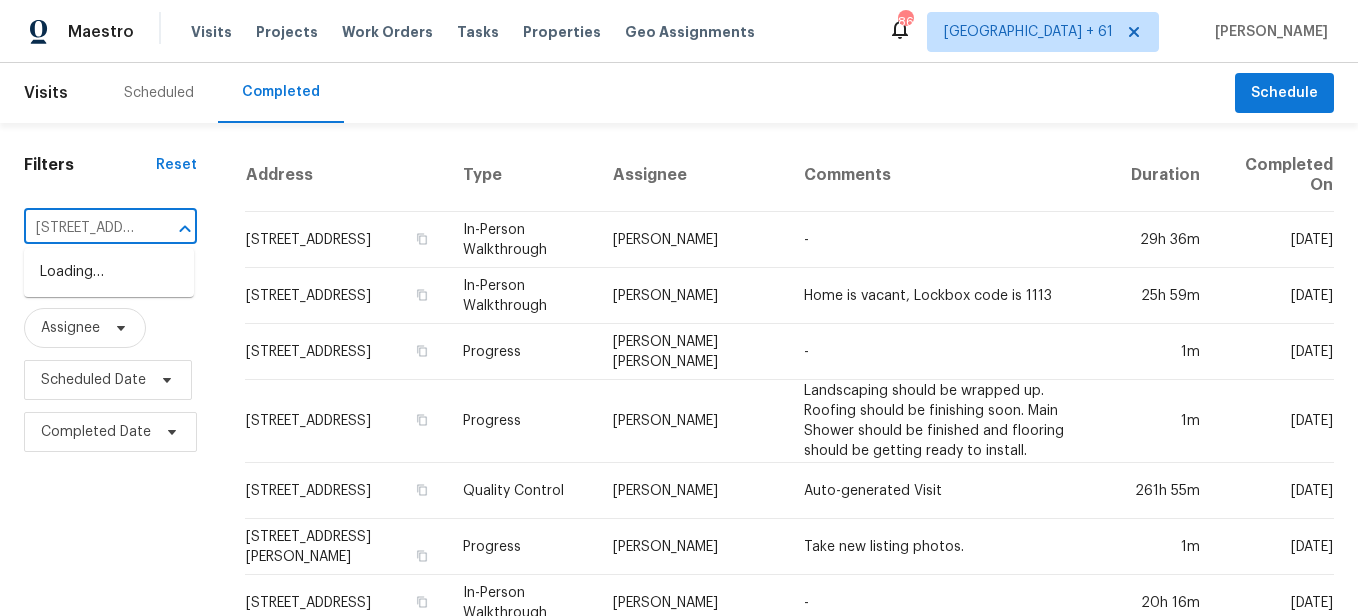 scroll, scrollTop: 0, scrollLeft: 183, axis: horizontal 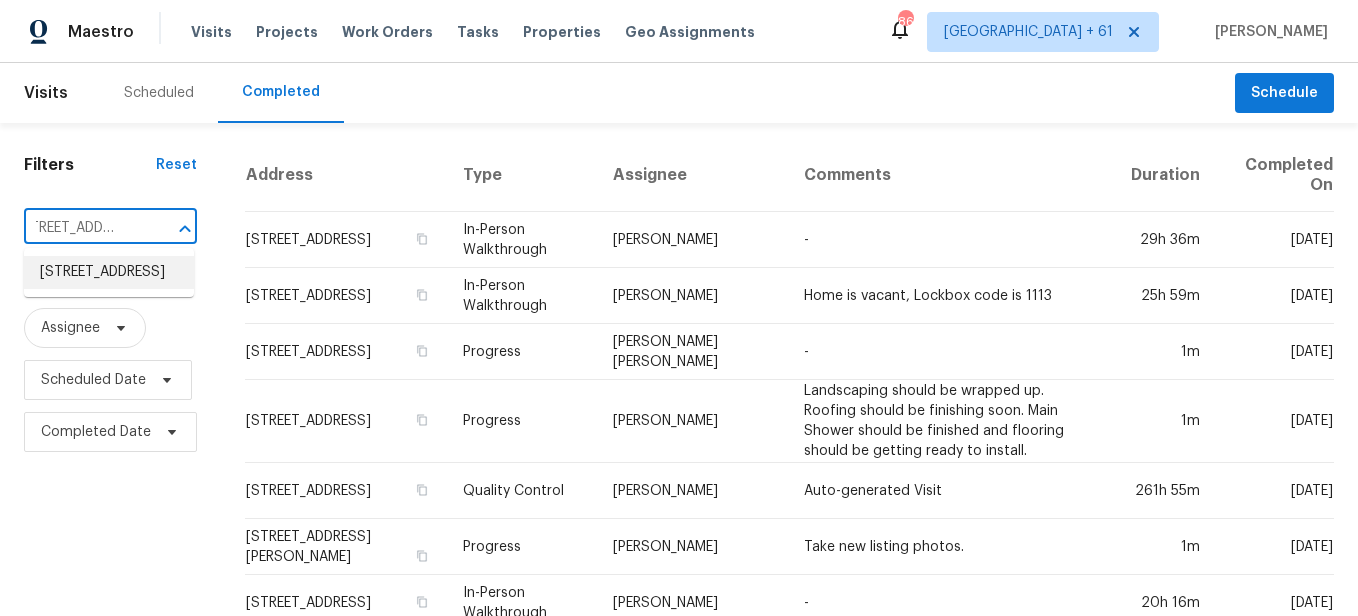 click on "538 80th Ave N, Saint Petersburg, FL 33702" at bounding box center (109, 272) 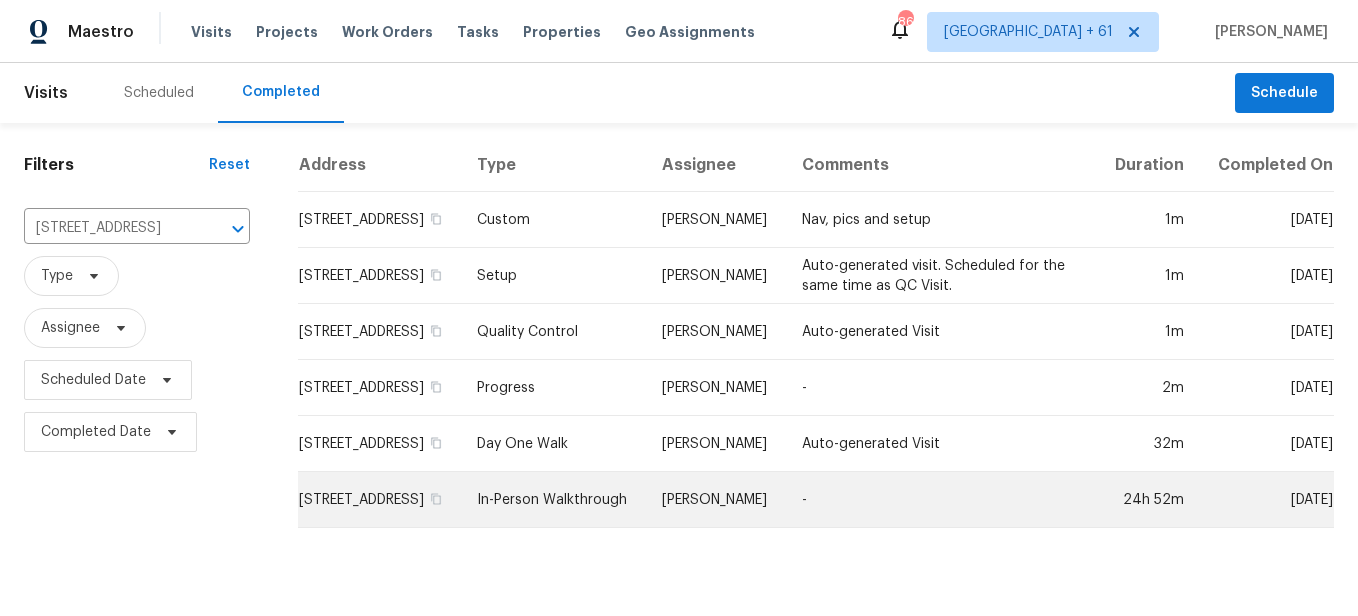 click on "In-Person Walkthrough" at bounding box center (553, 500) 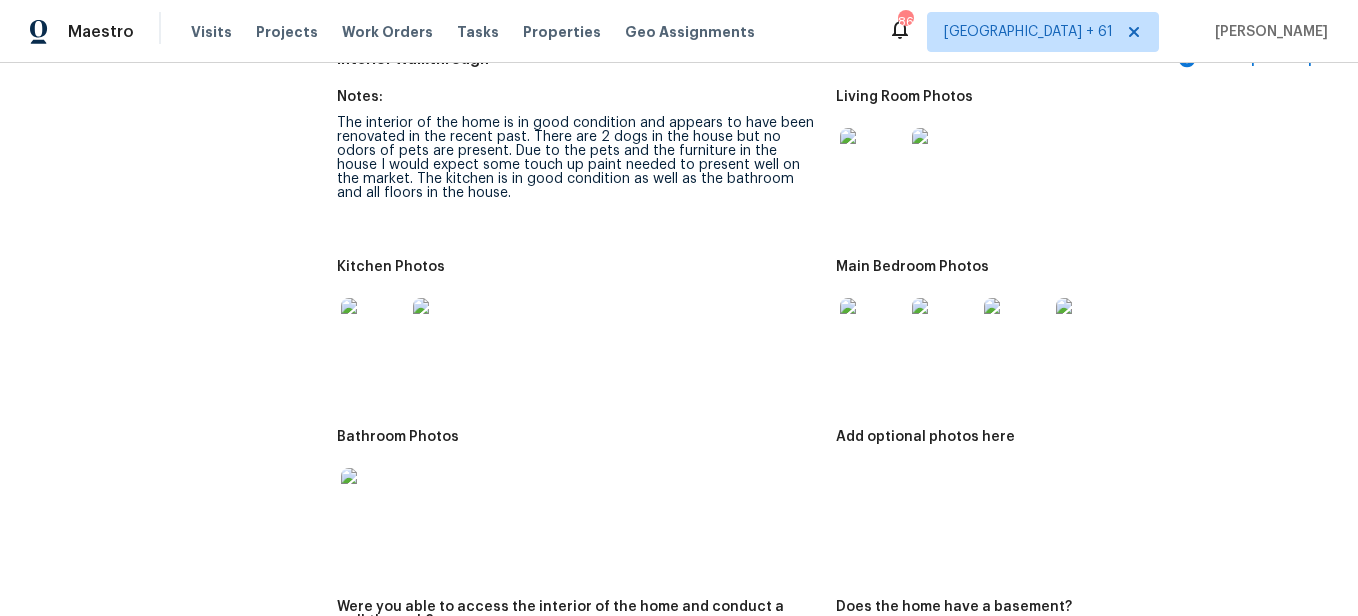 scroll, scrollTop: 2200, scrollLeft: 0, axis: vertical 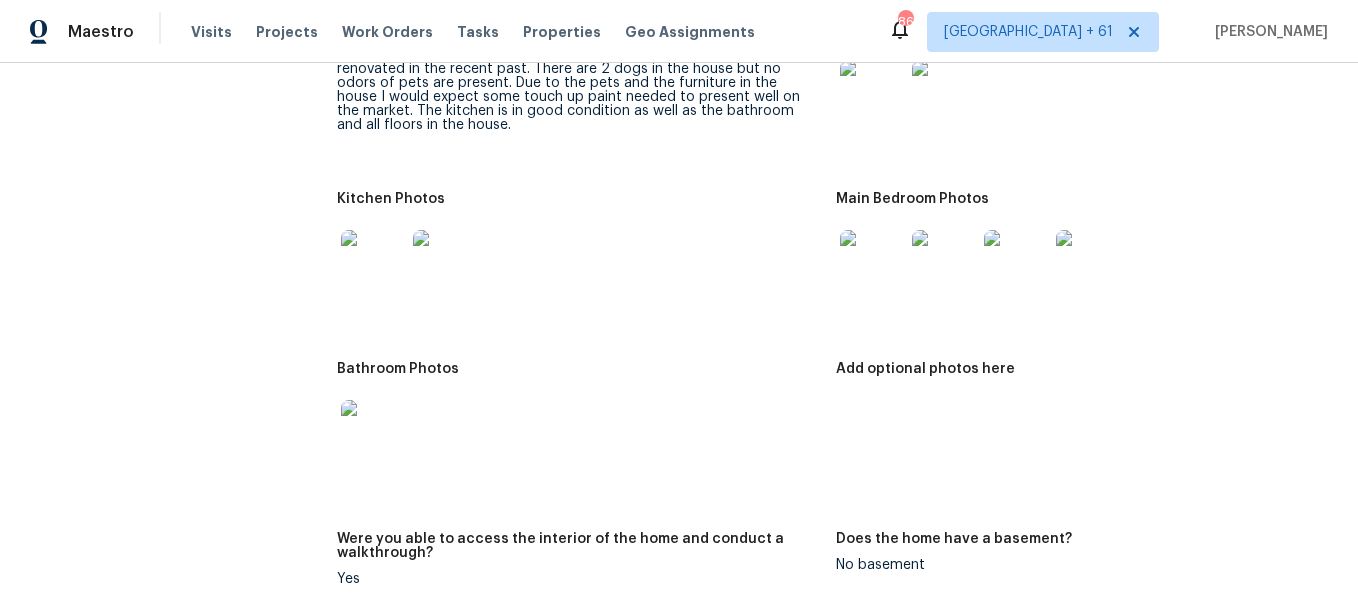 click at bounding box center (872, 92) 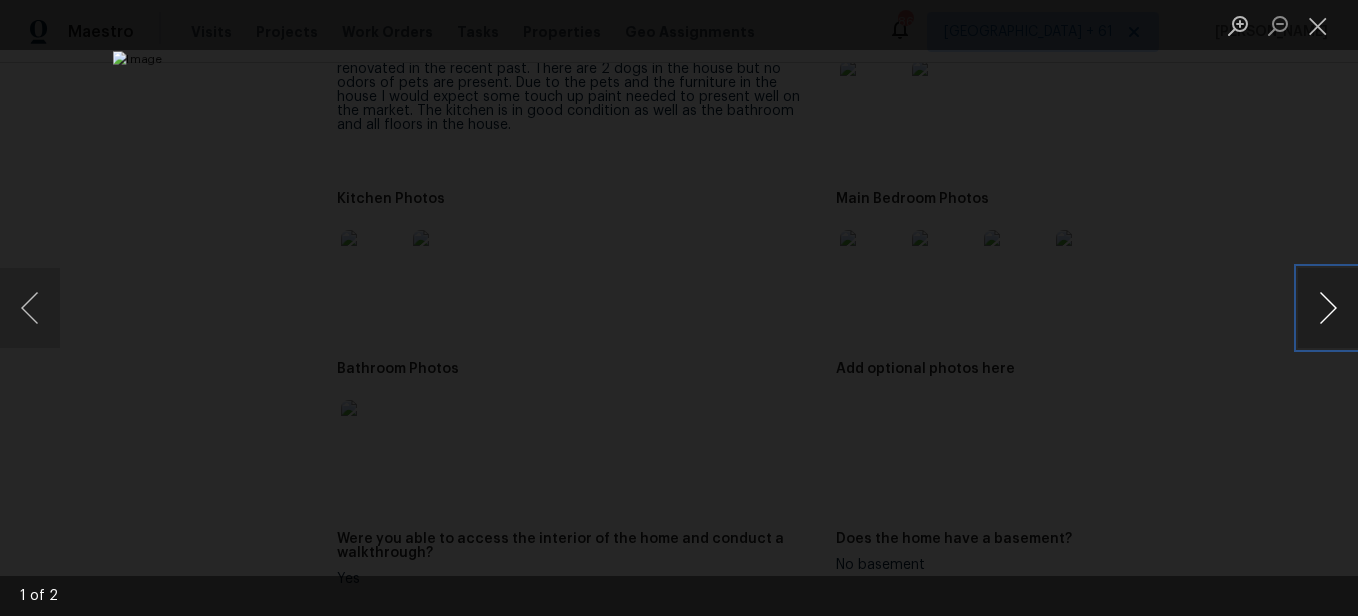 click at bounding box center [1328, 308] 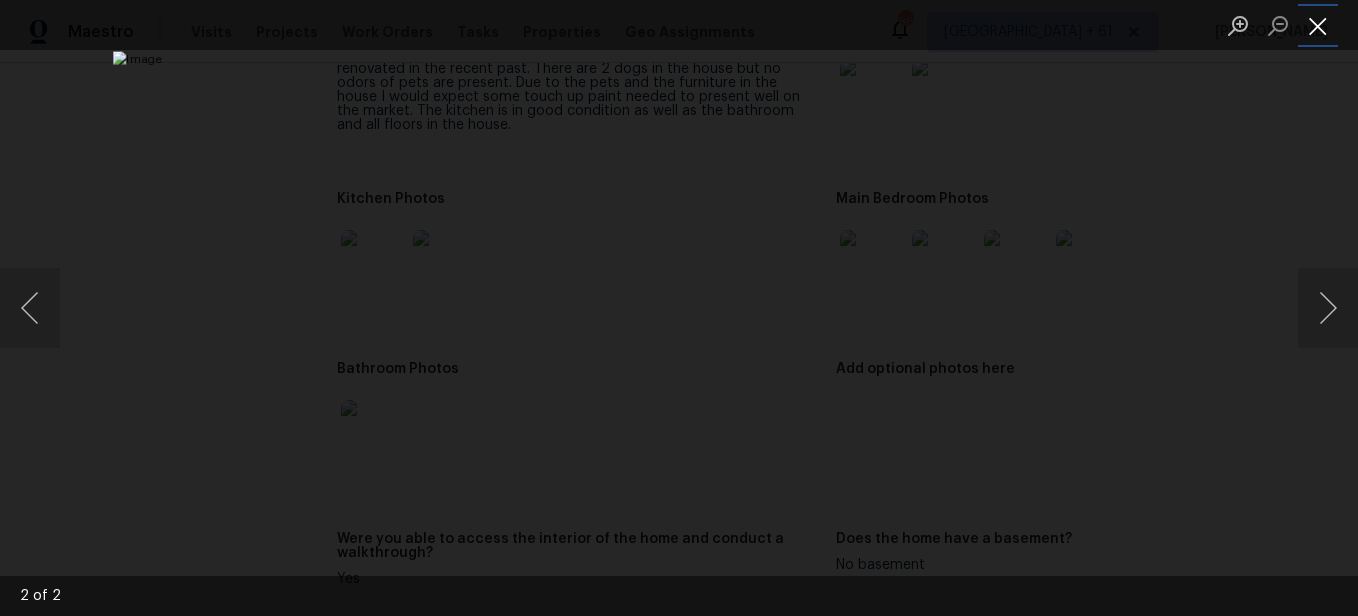 click at bounding box center [1318, 25] 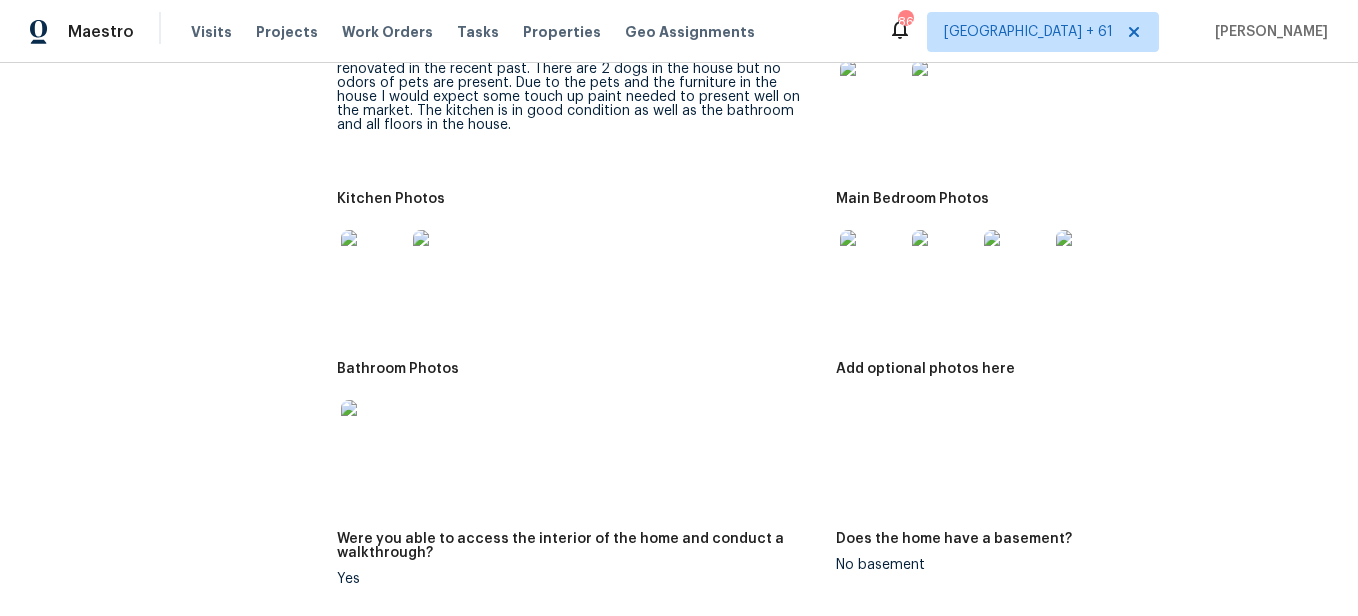 click at bounding box center [872, 92] 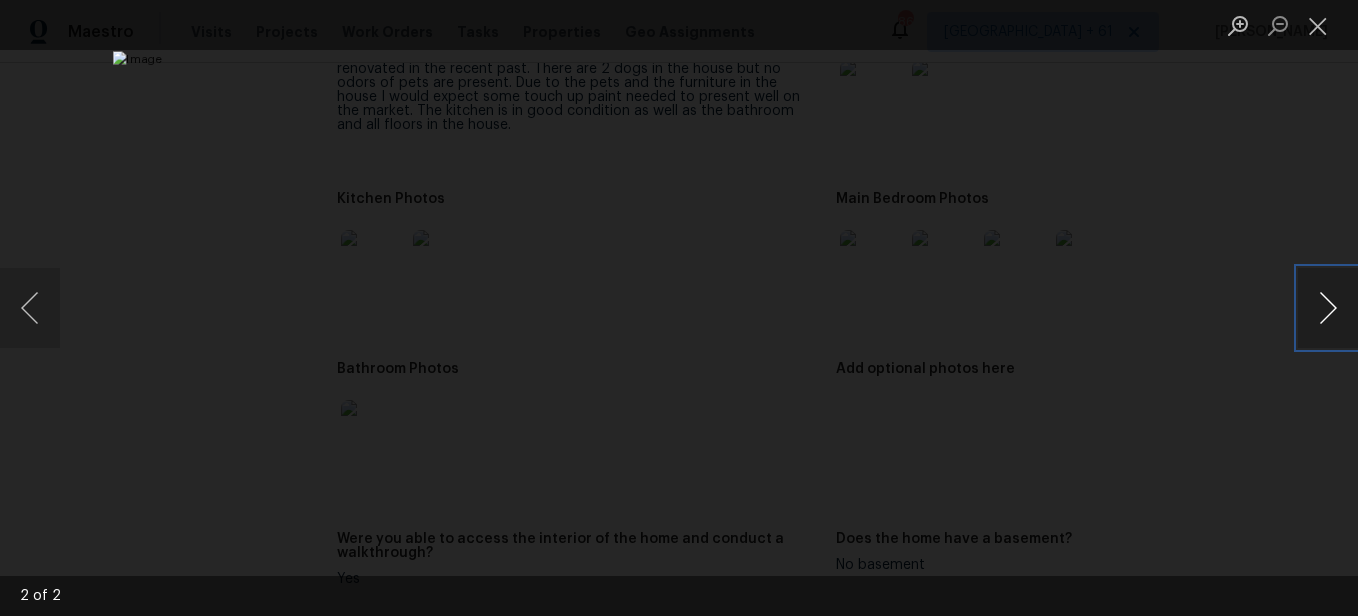 click at bounding box center (1328, 308) 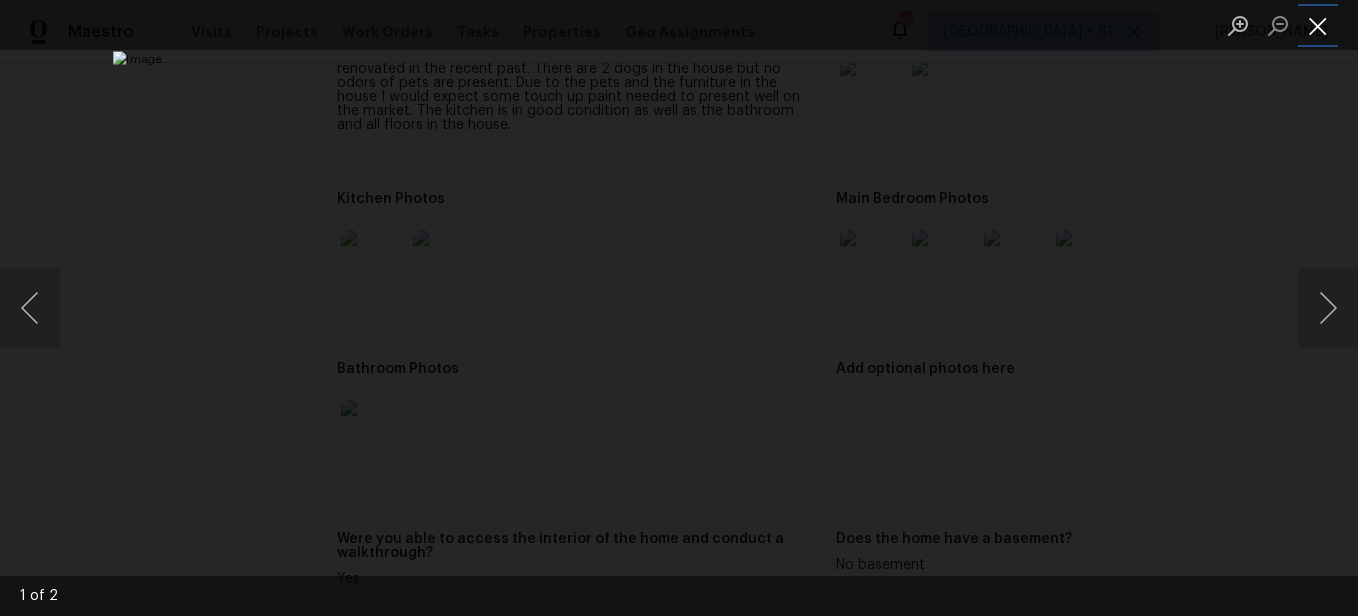 click at bounding box center (1318, 25) 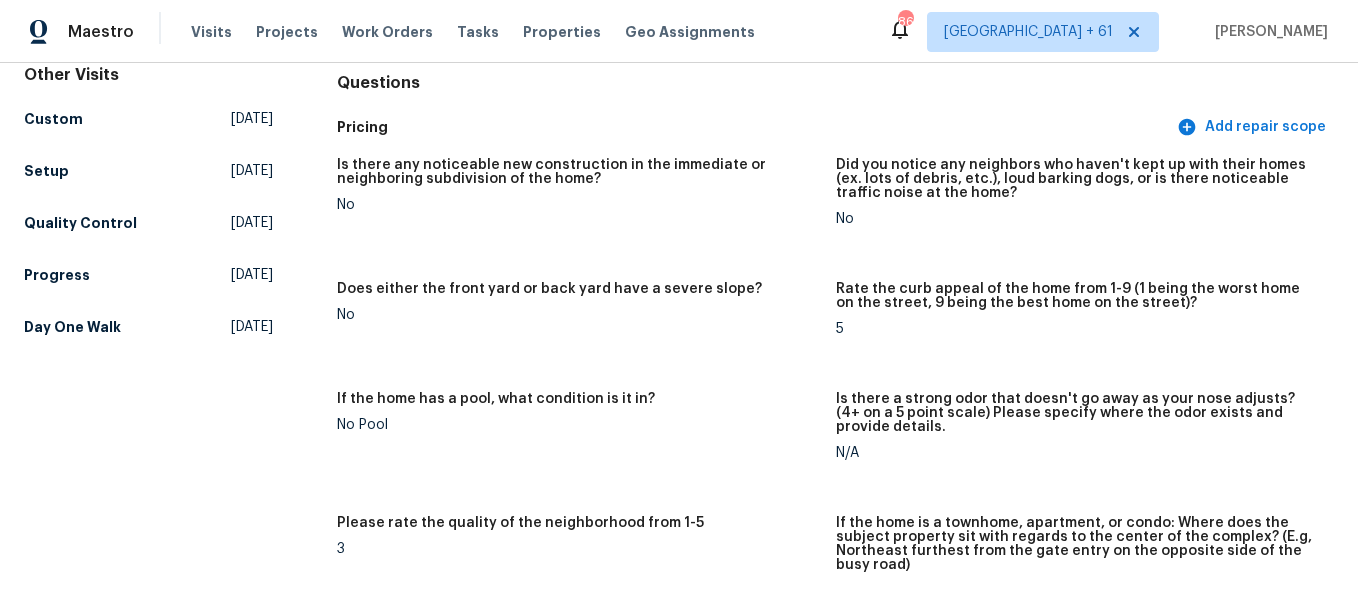 scroll, scrollTop: 0, scrollLeft: 0, axis: both 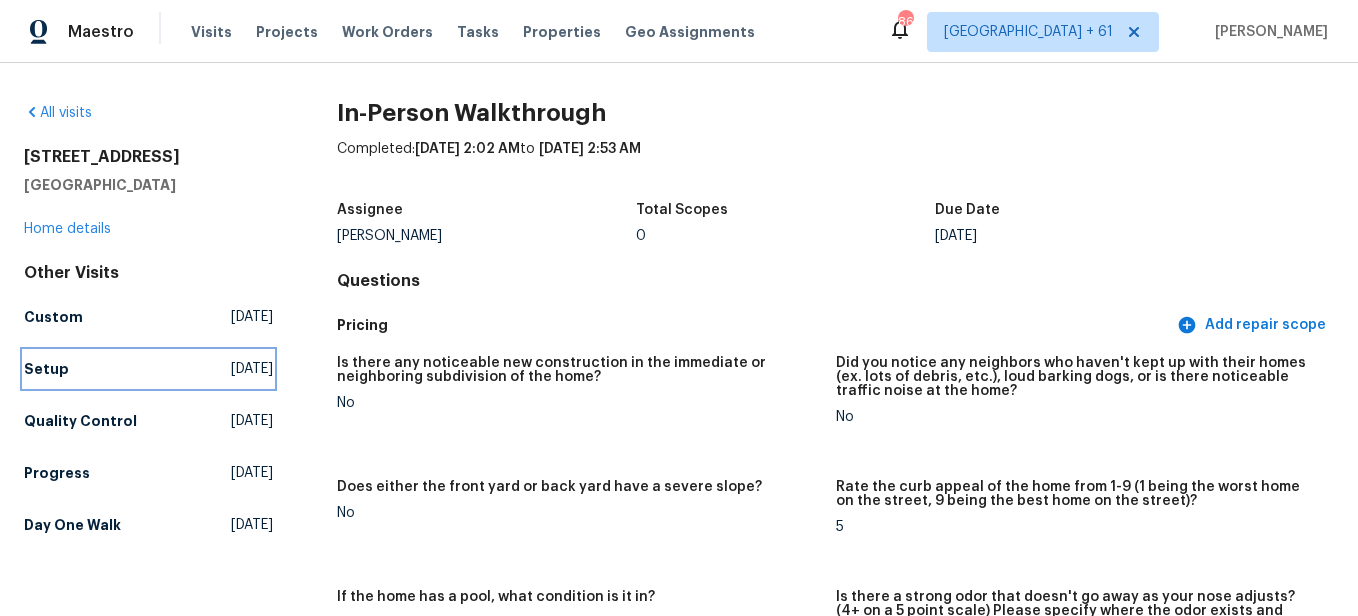 drag, startPoint x: 39, startPoint y: 373, endPoint x: 587, endPoint y: 356, distance: 548.2636 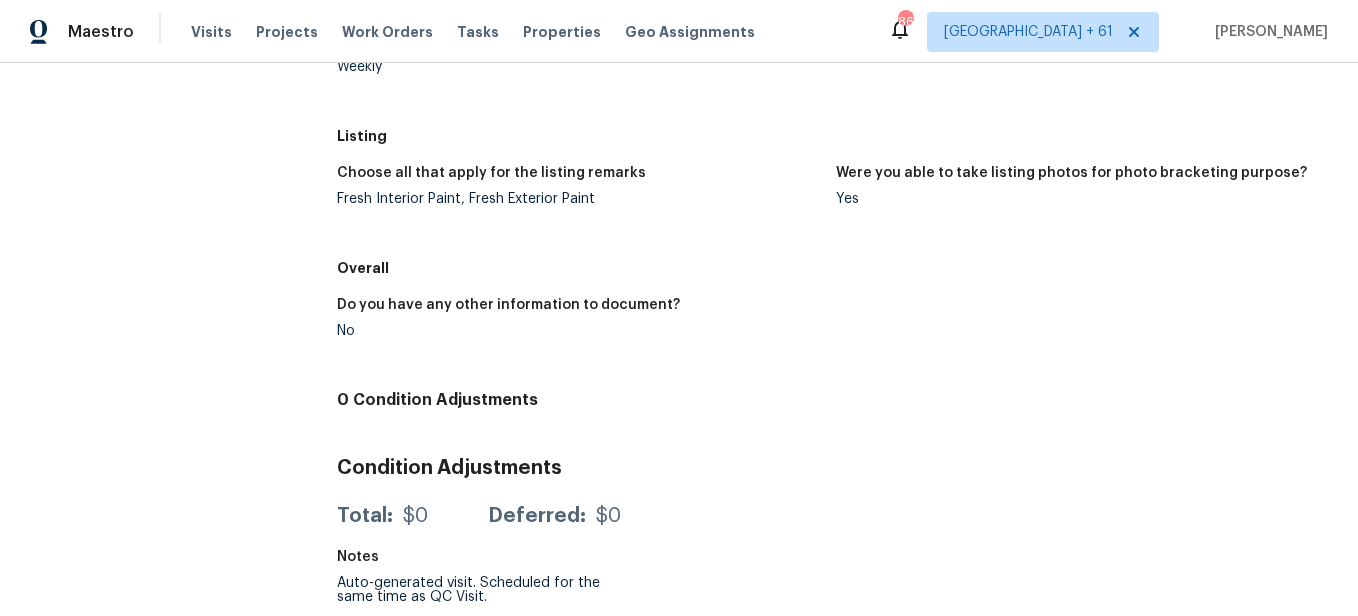 scroll, scrollTop: 702, scrollLeft: 0, axis: vertical 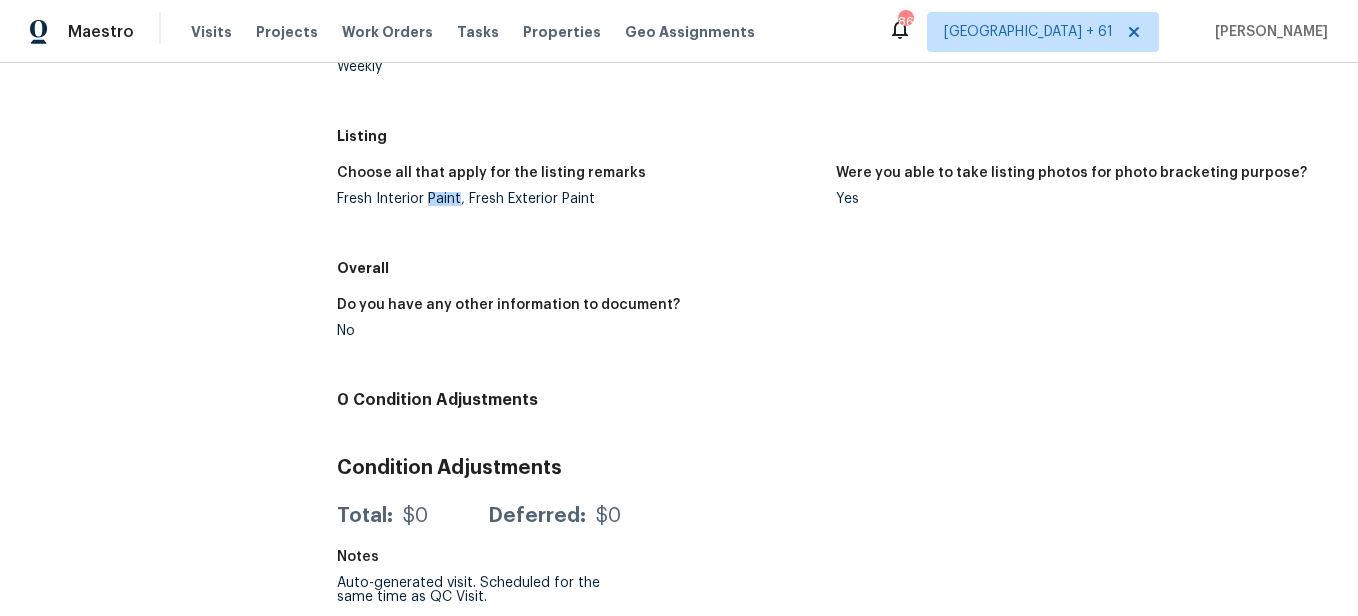 click on "Fresh Interior Paint, Fresh Exterior Paint" at bounding box center (578, 199) 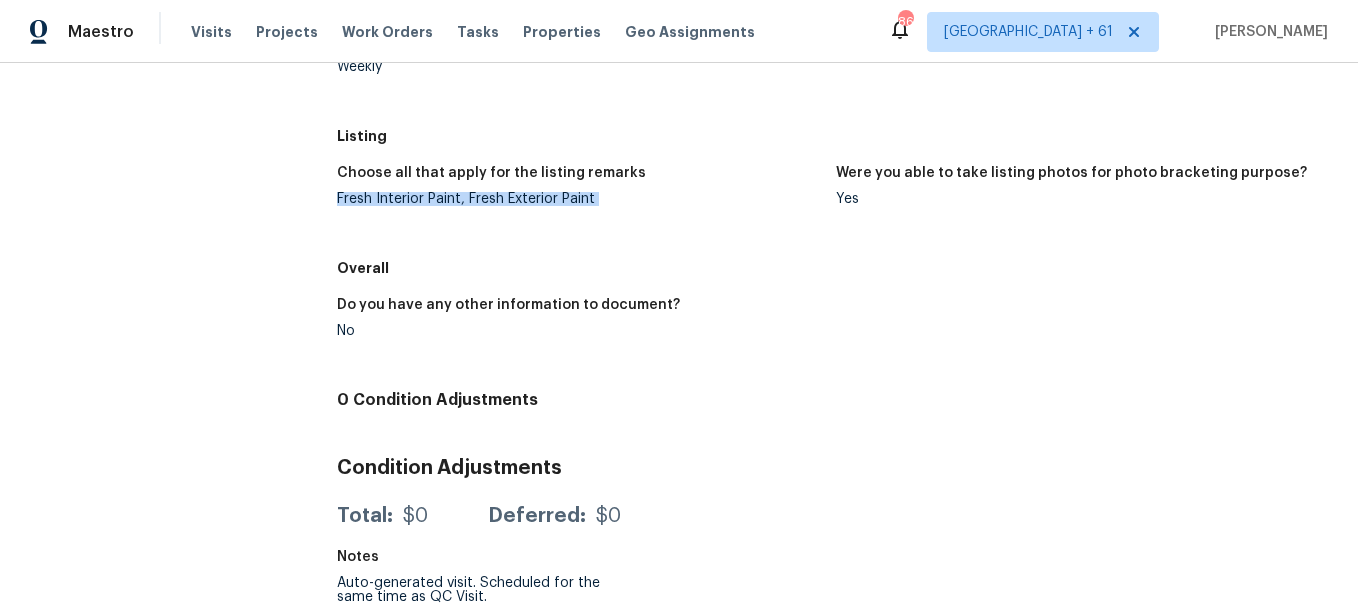 click on "Fresh Interior Paint, Fresh Exterior Paint" at bounding box center (578, 199) 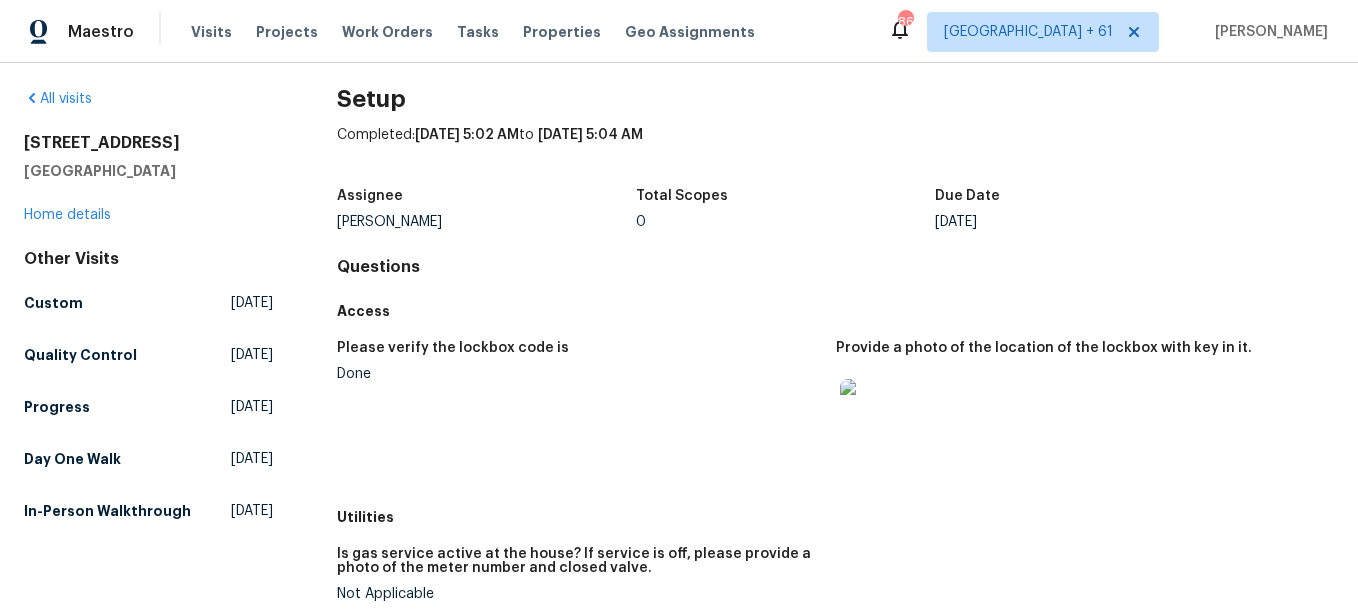 scroll, scrollTop: 0, scrollLeft: 0, axis: both 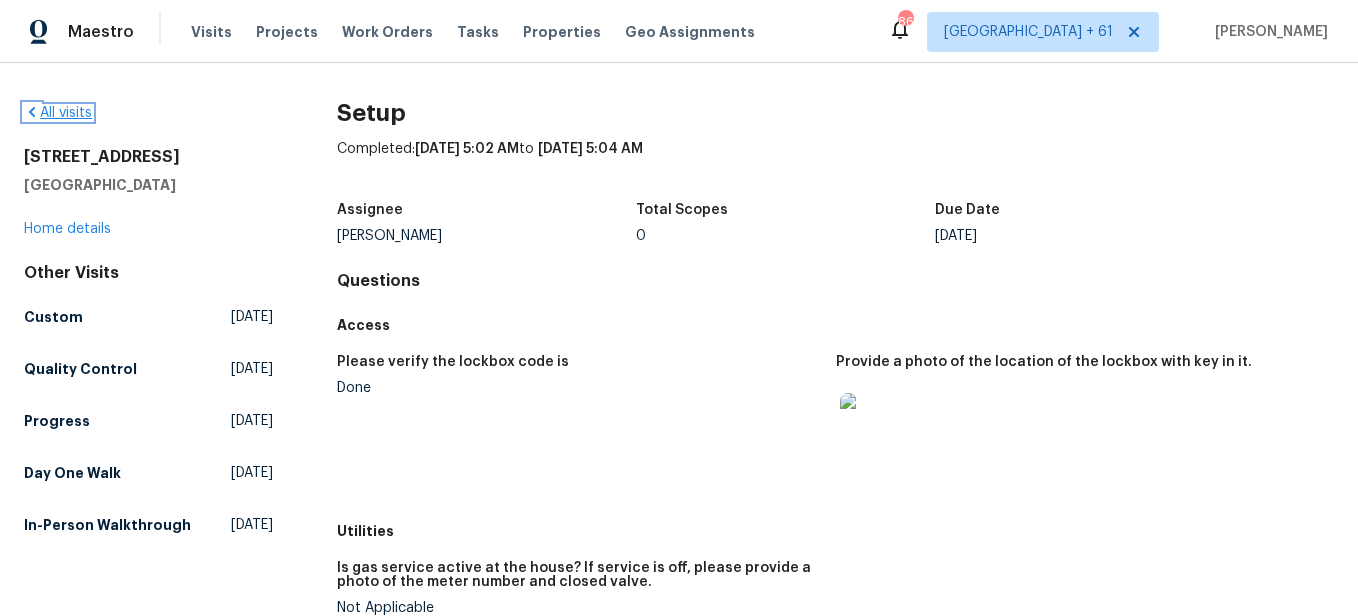 click on "All visits" at bounding box center [58, 113] 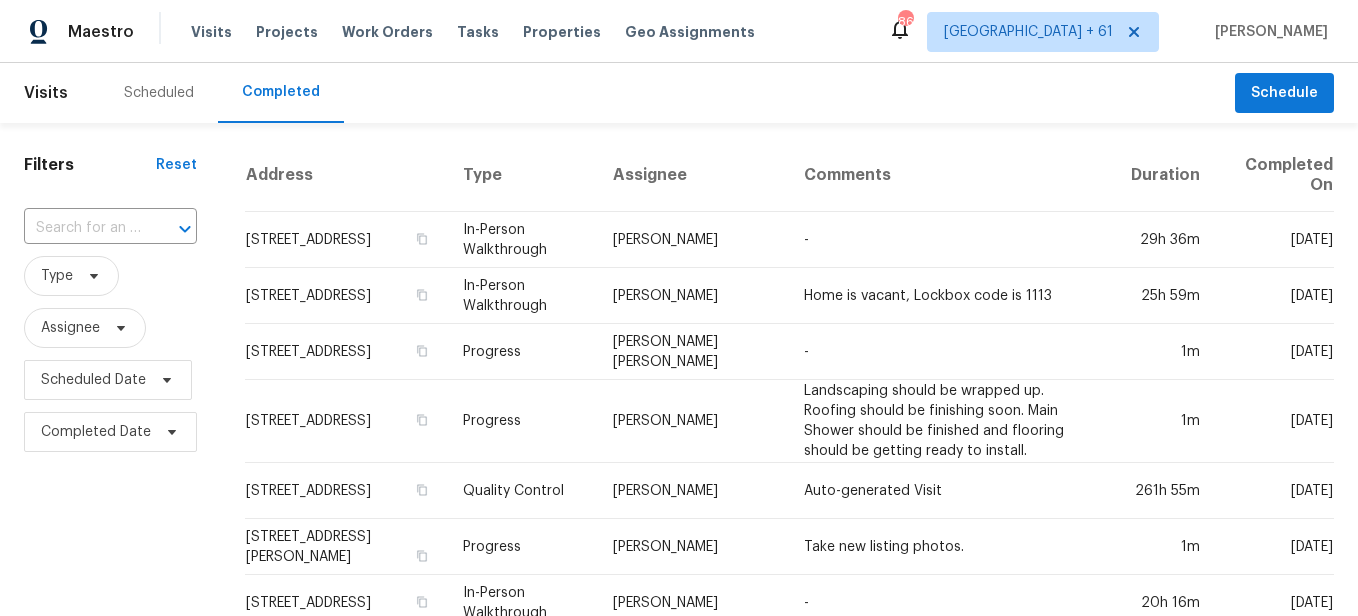 click on "​" at bounding box center [110, 228] 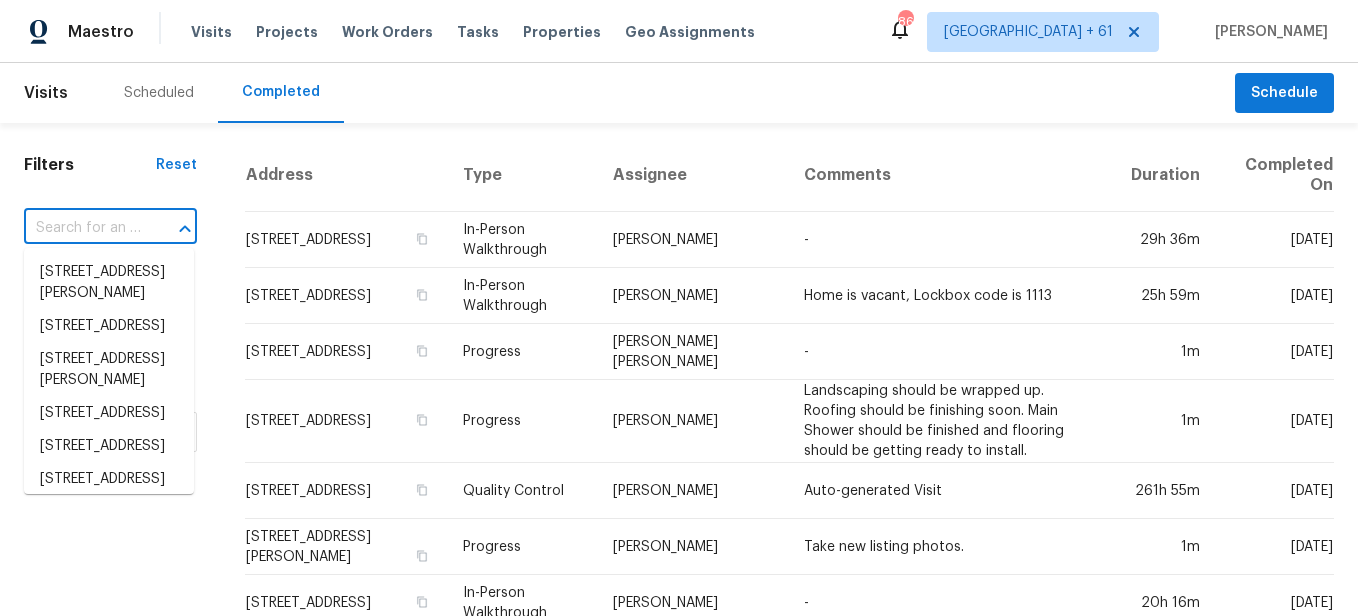 paste on "9408 Little John Rd, Jacksonville, FL 32208" 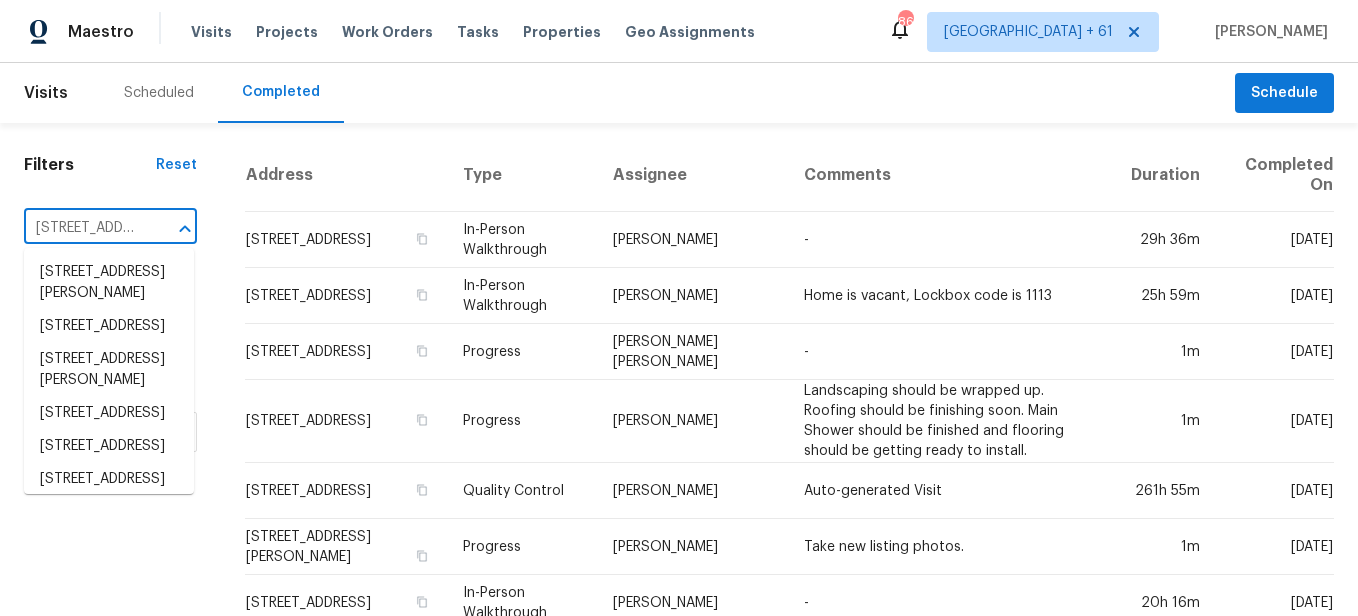 scroll, scrollTop: 0, scrollLeft: 179, axis: horizontal 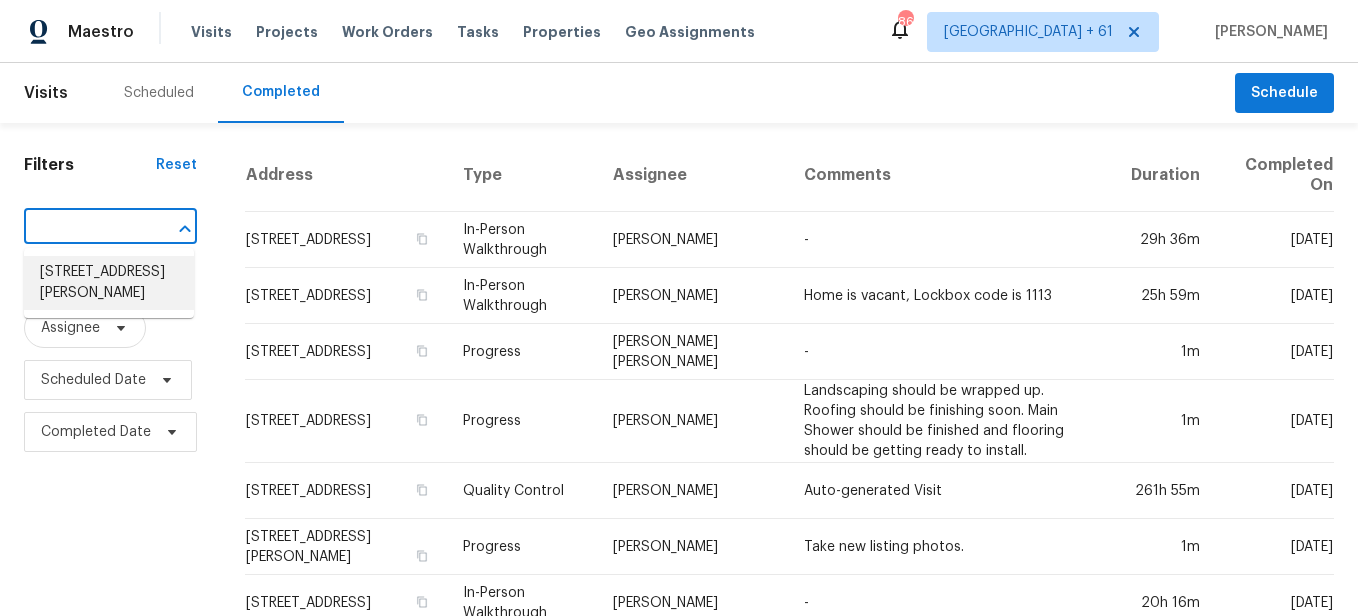 click on "9408 Little John Rd, Jacksonville, FL 32208" at bounding box center (109, 283) 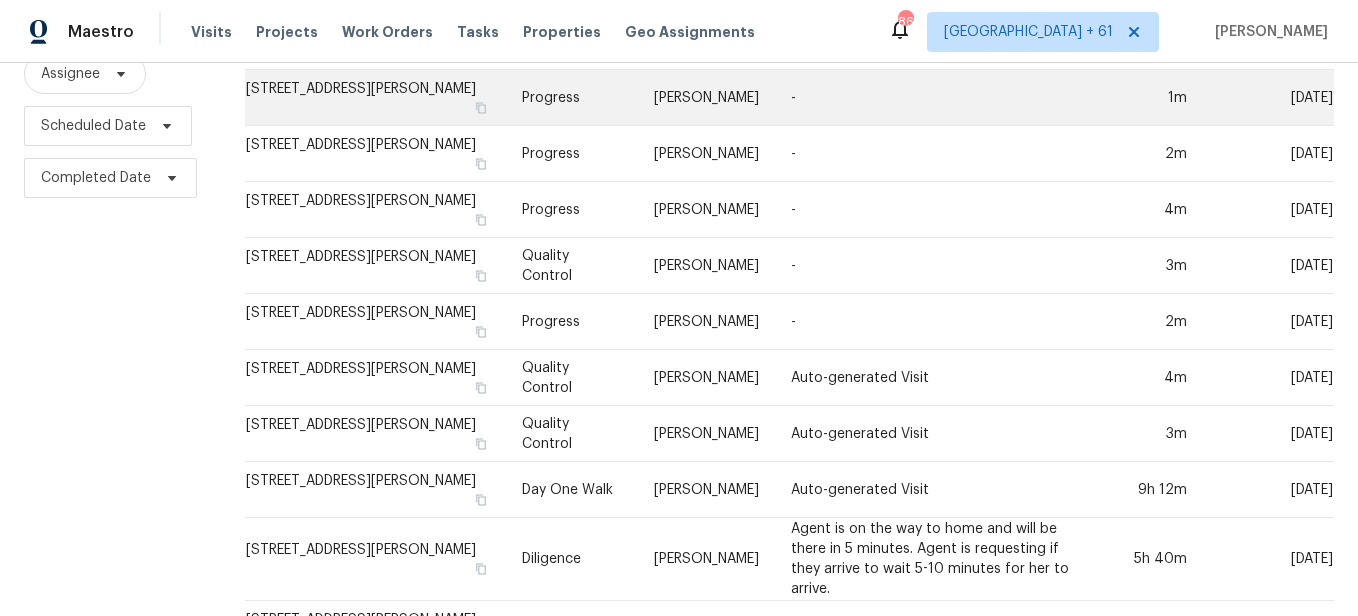 scroll, scrollTop: 0, scrollLeft: 0, axis: both 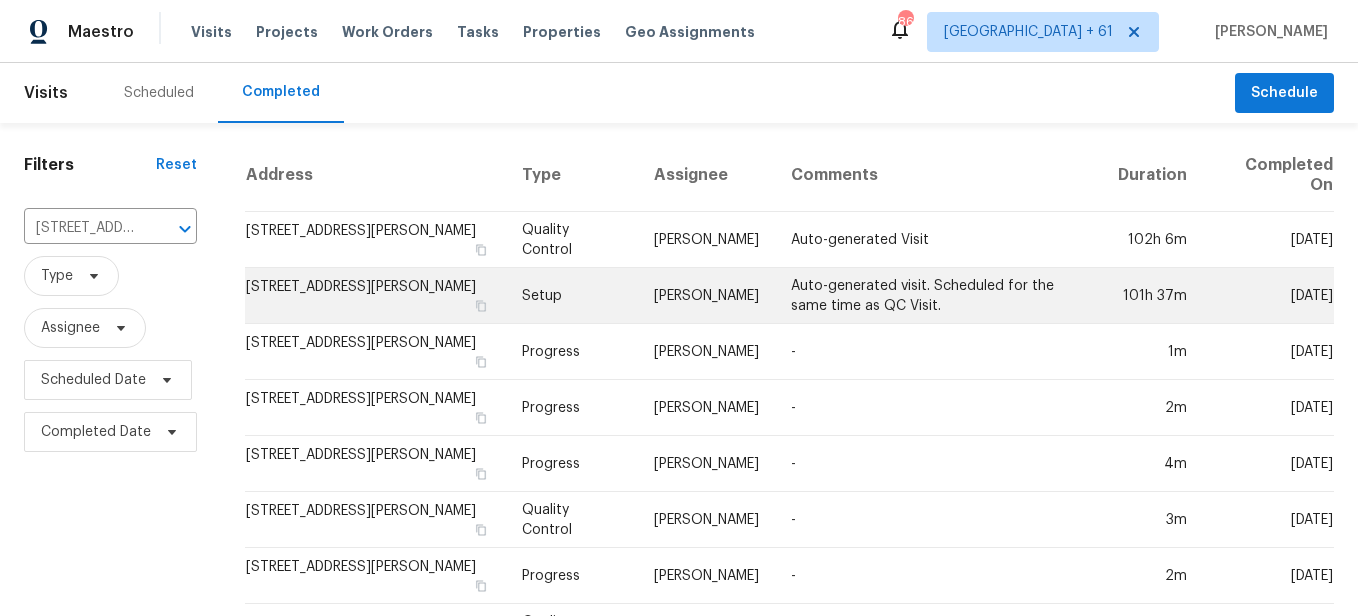 click on "Setup" at bounding box center (572, 296) 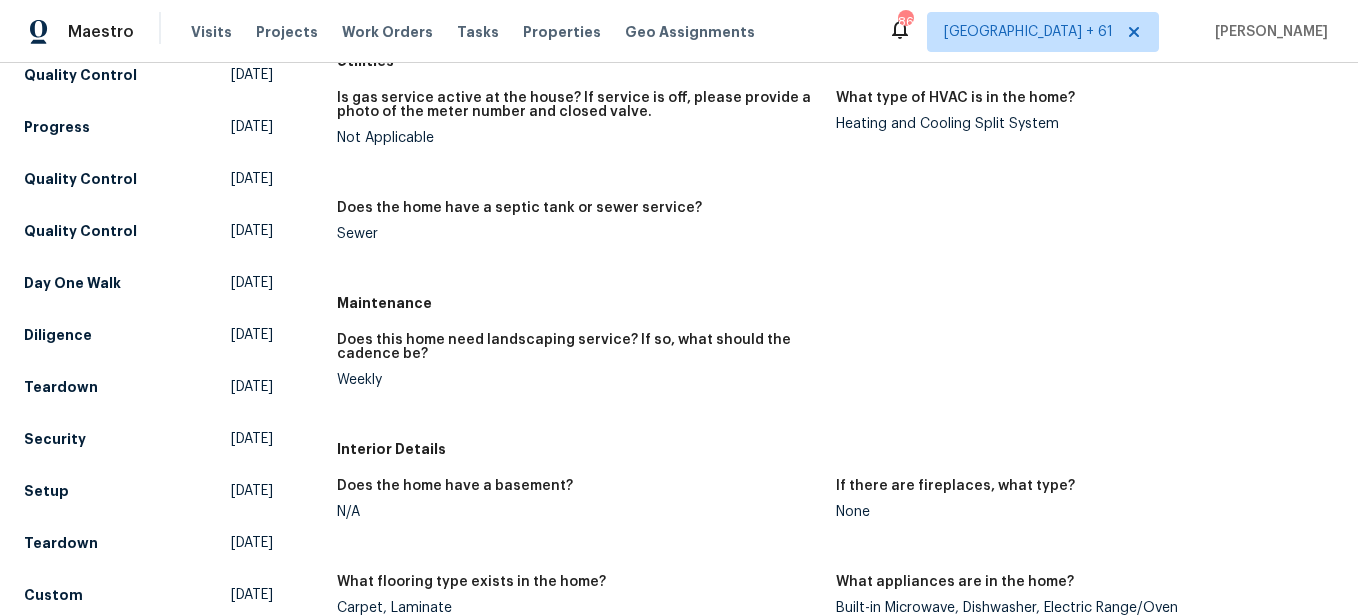 scroll, scrollTop: 500, scrollLeft: 0, axis: vertical 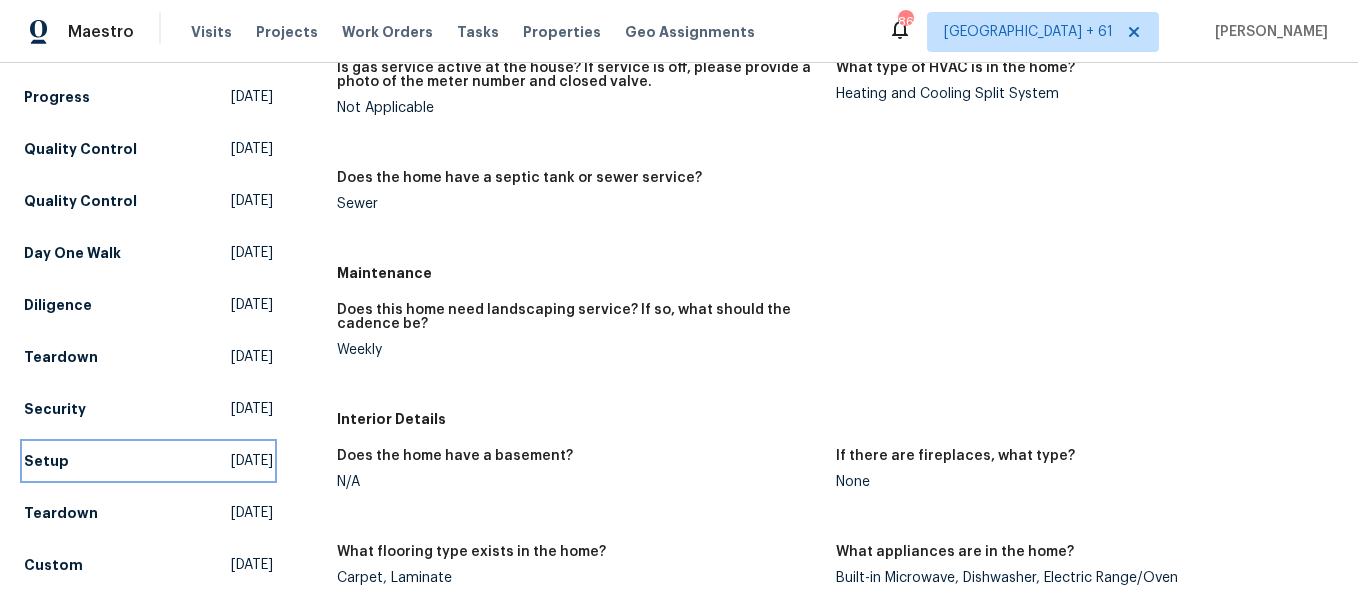 drag, startPoint x: 54, startPoint y: 437, endPoint x: 86, endPoint y: 434, distance: 32.140316 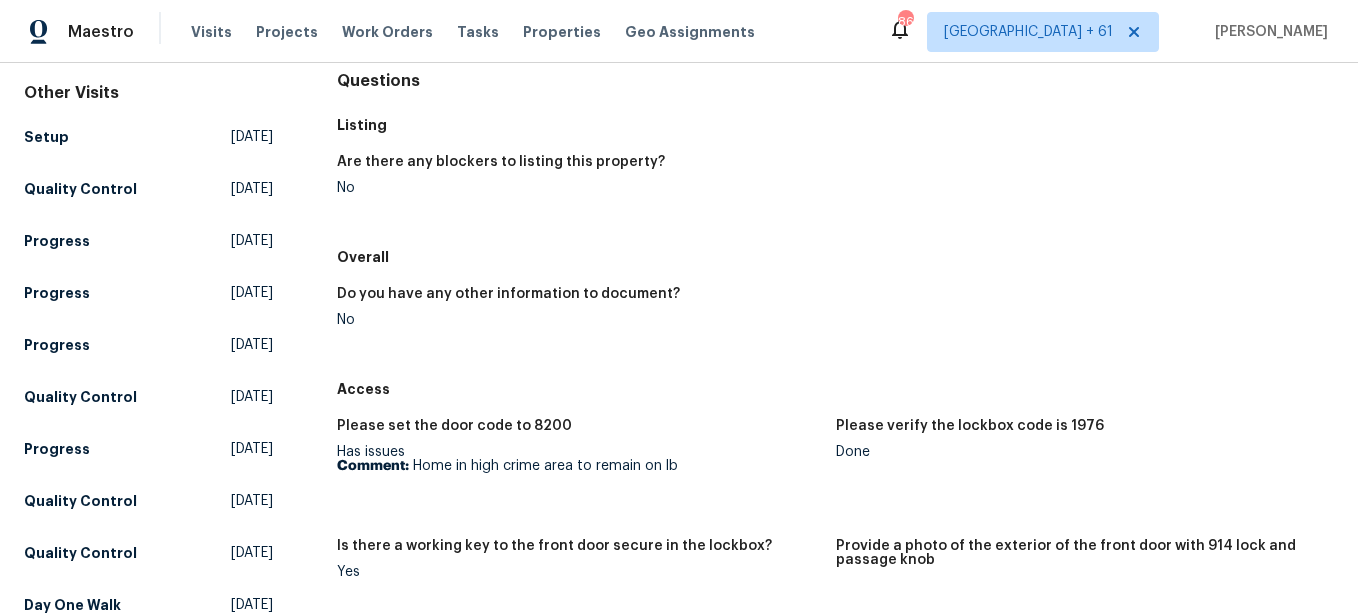 scroll, scrollTop: 0, scrollLeft: 0, axis: both 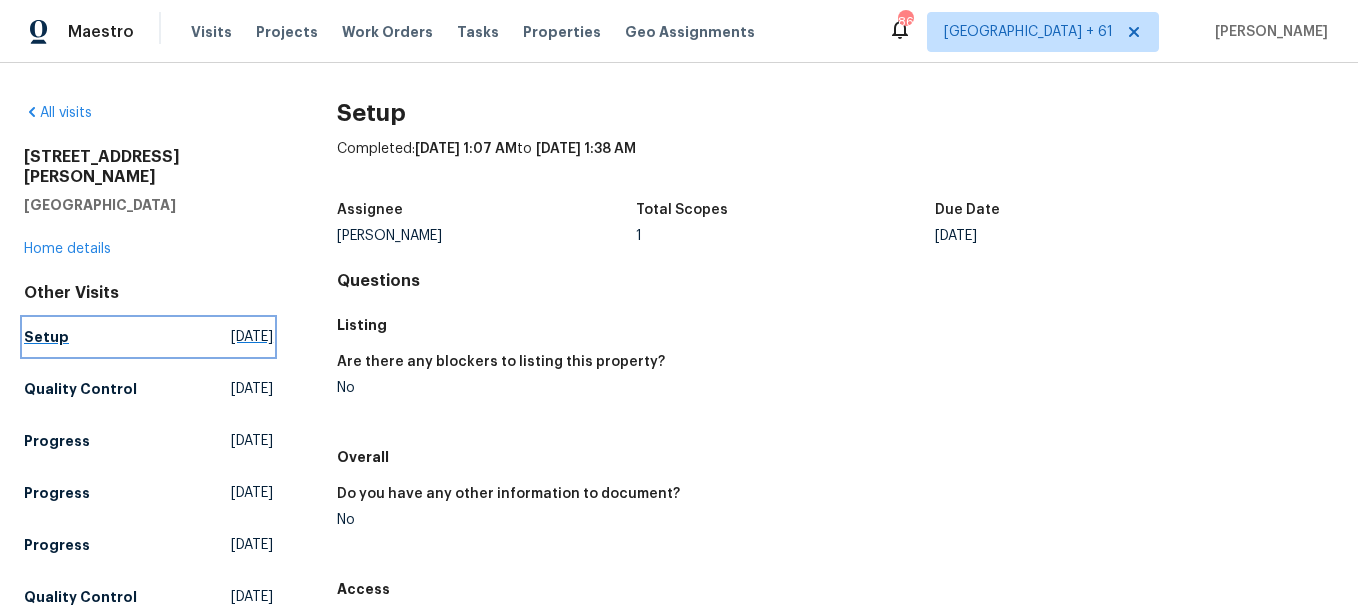 click on "Setup" at bounding box center [46, 337] 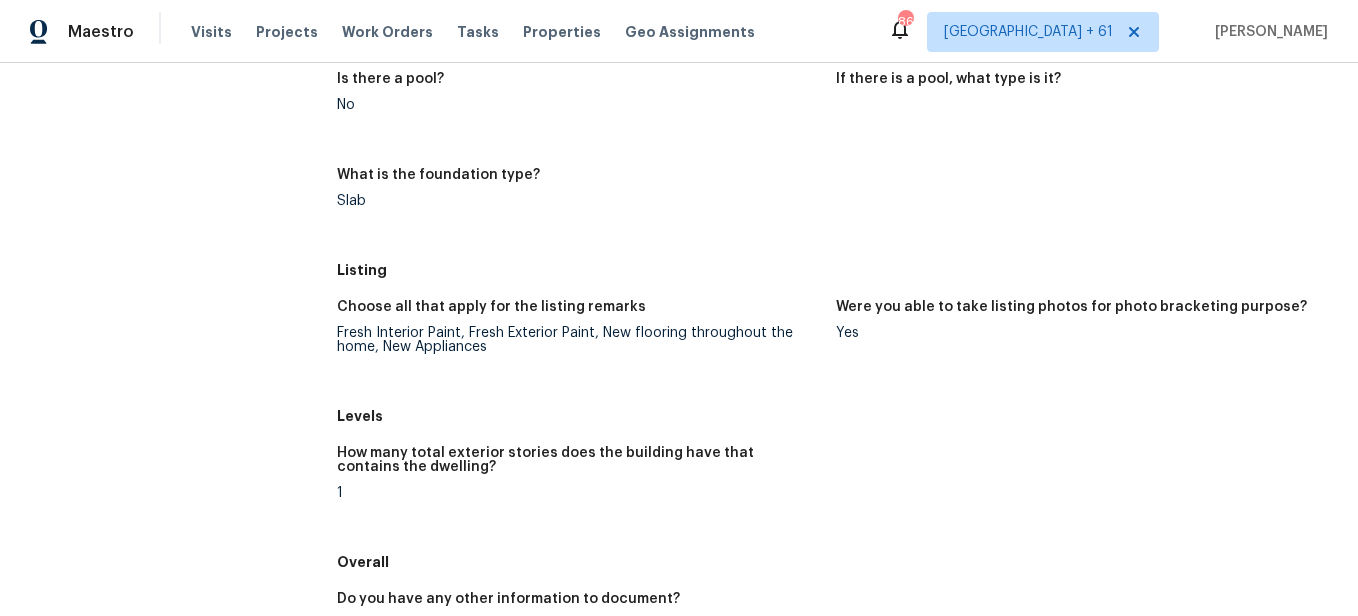 scroll, scrollTop: 1300, scrollLeft: 0, axis: vertical 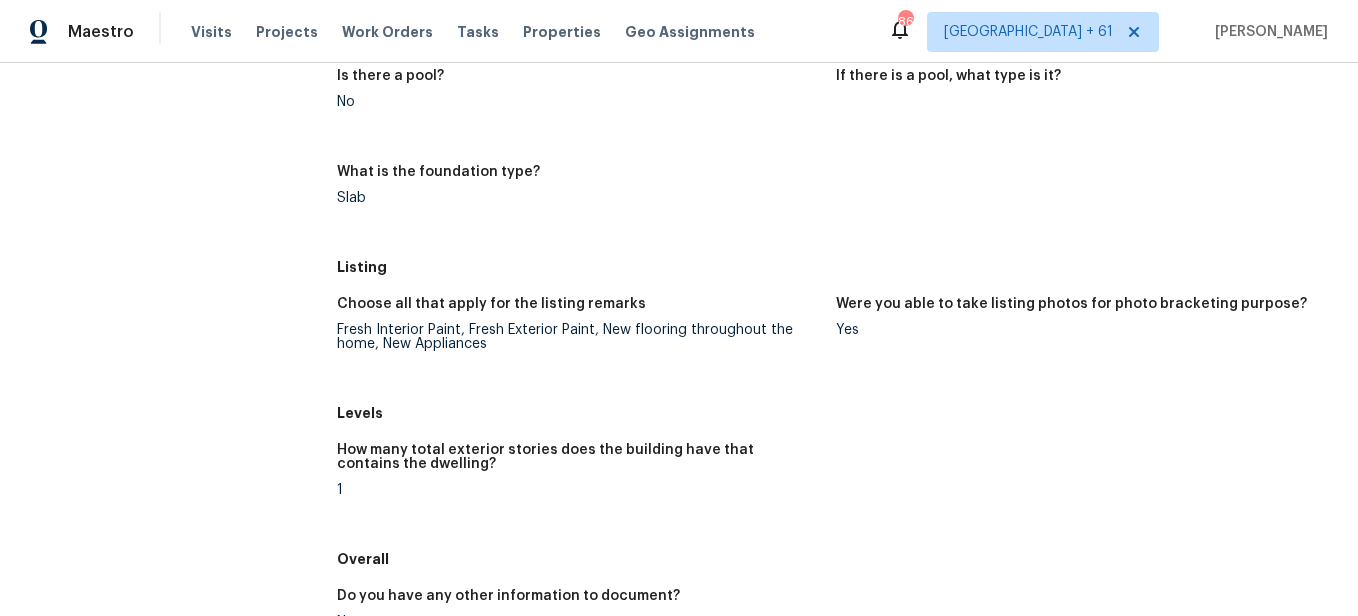 click on "Fresh Interior Paint, Fresh Exterior Paint, New flooring throughout the home, New Appliances" at bounding box center (578, 337) 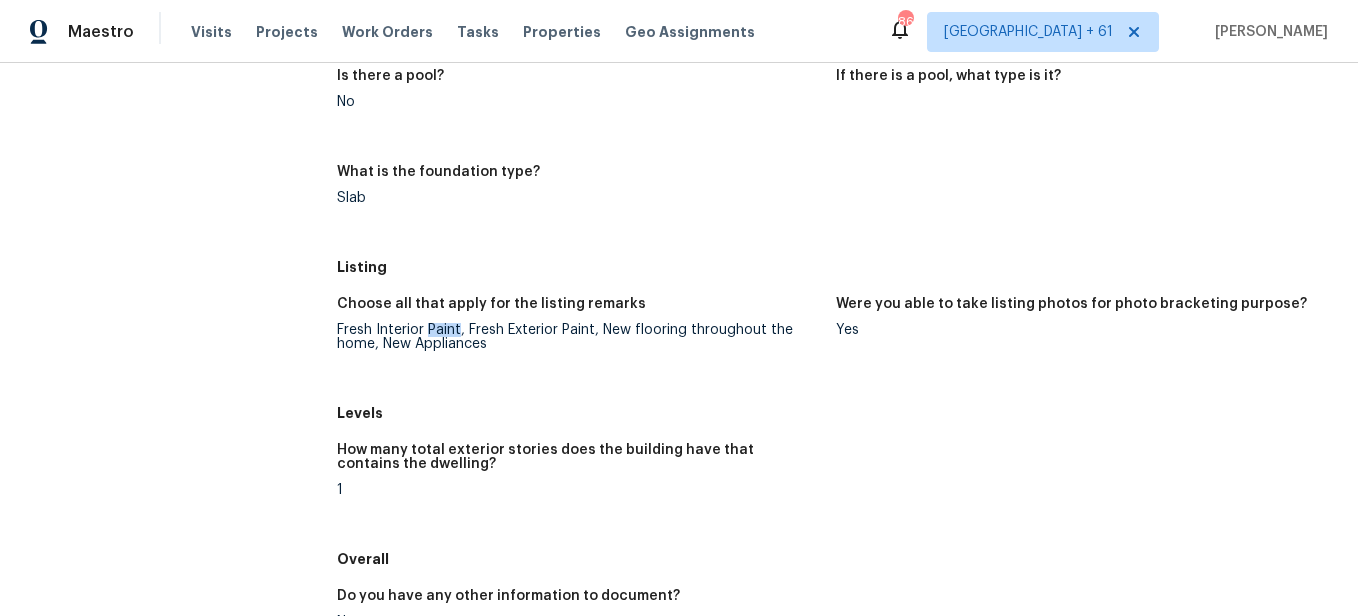 click on "Fresh Interior Paint, Fresh Exterior Paint, New flooring throughout the home, New Appliances" at bounding box center [578, 337] 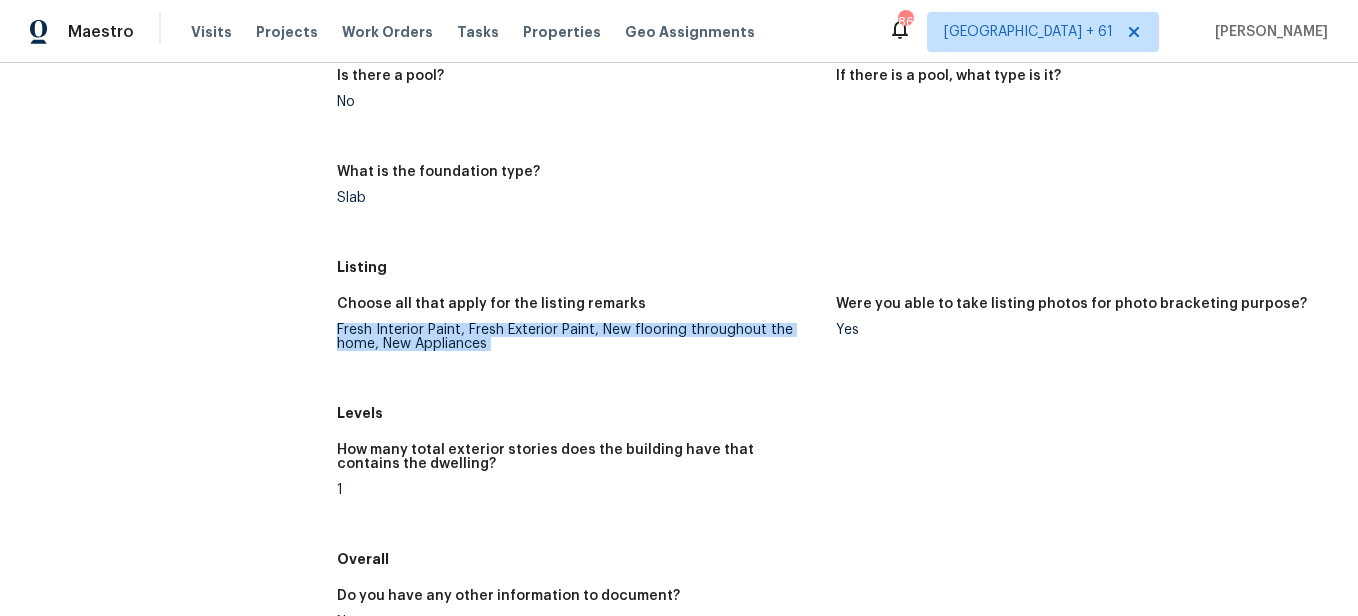 click on "Fresh Interior Paint, Fresh Exterior Paint, New flooring throughout the home, New Appliances" at bounding box center (578, 337) 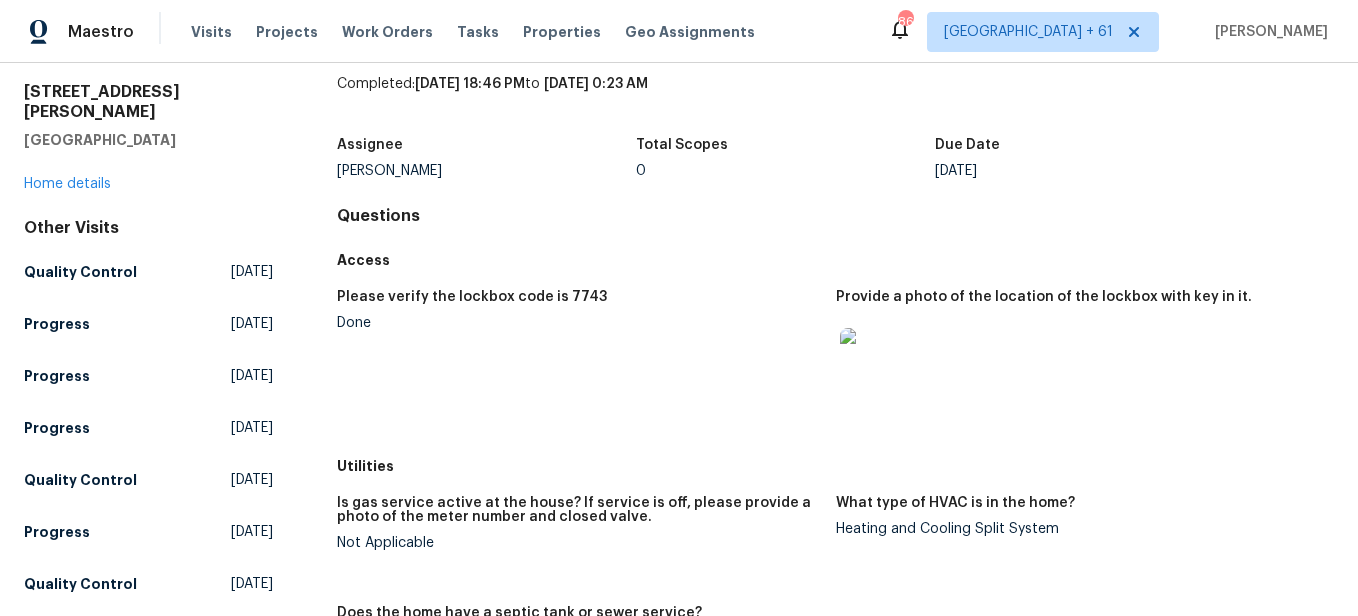 scroll, scrollTop: 0, scrollLeft: 0, axis: both 